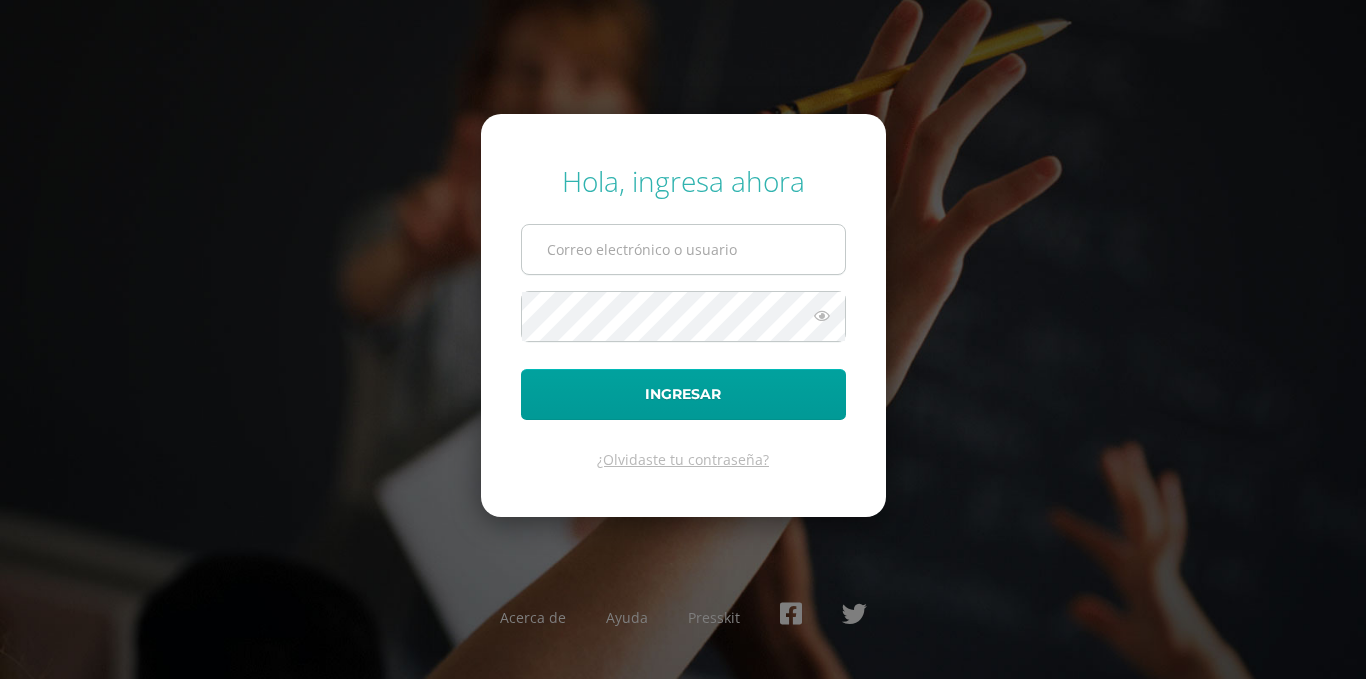 drag, startPoint x: 0, startPoint y: 0, endPoint x: 660, endPoint y: 252, distance: 706.4729 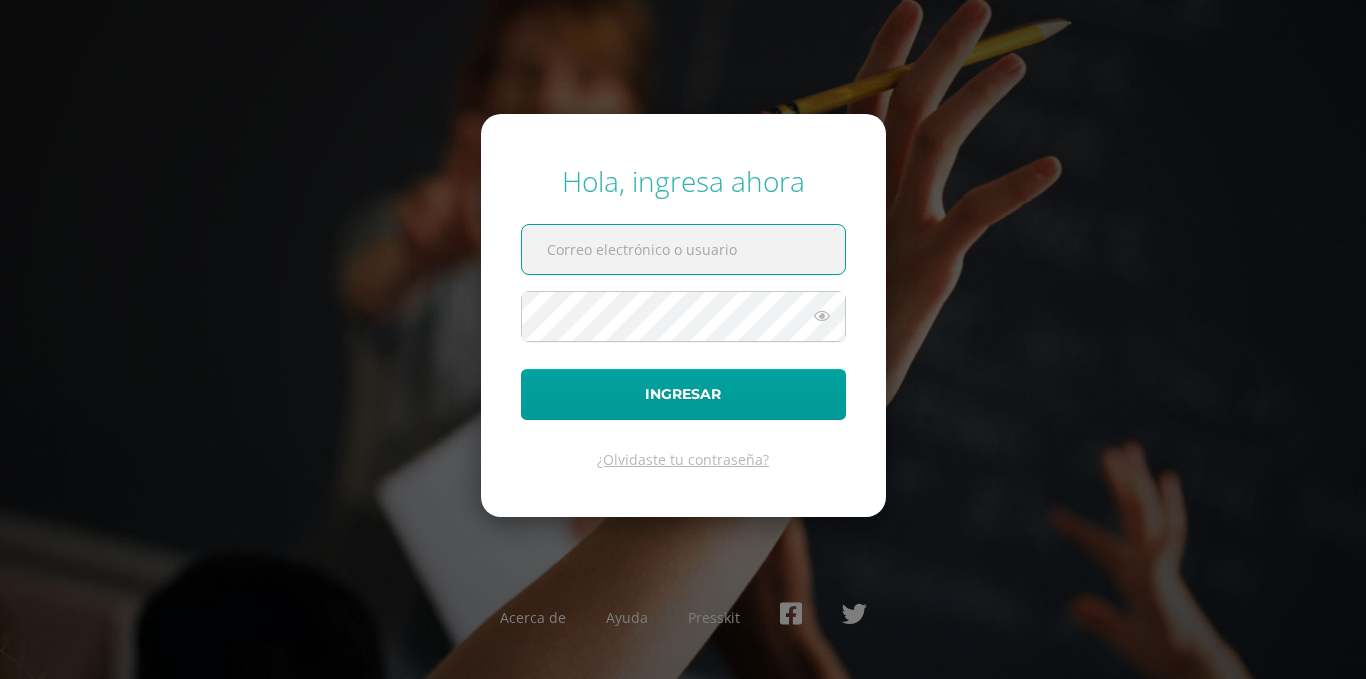type on "20180082@fatima.edu.gt" 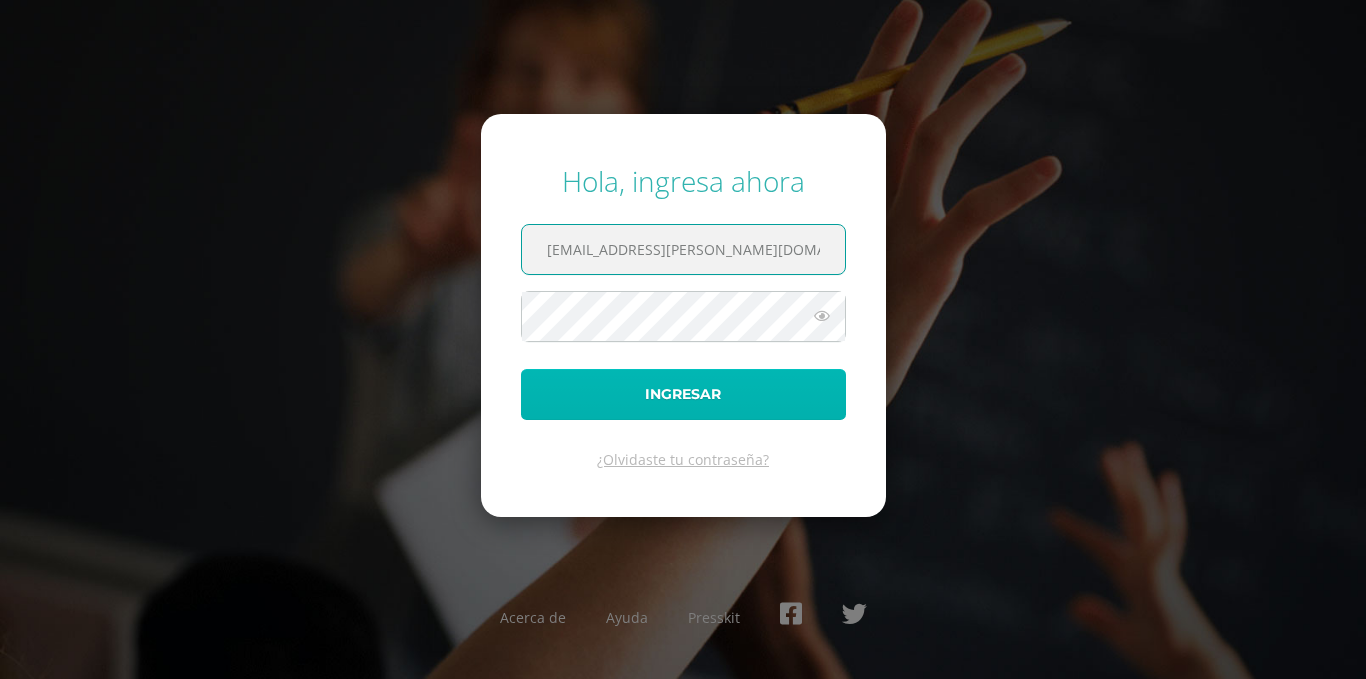 click on "Ingresar" at bounding box center [683, 394] 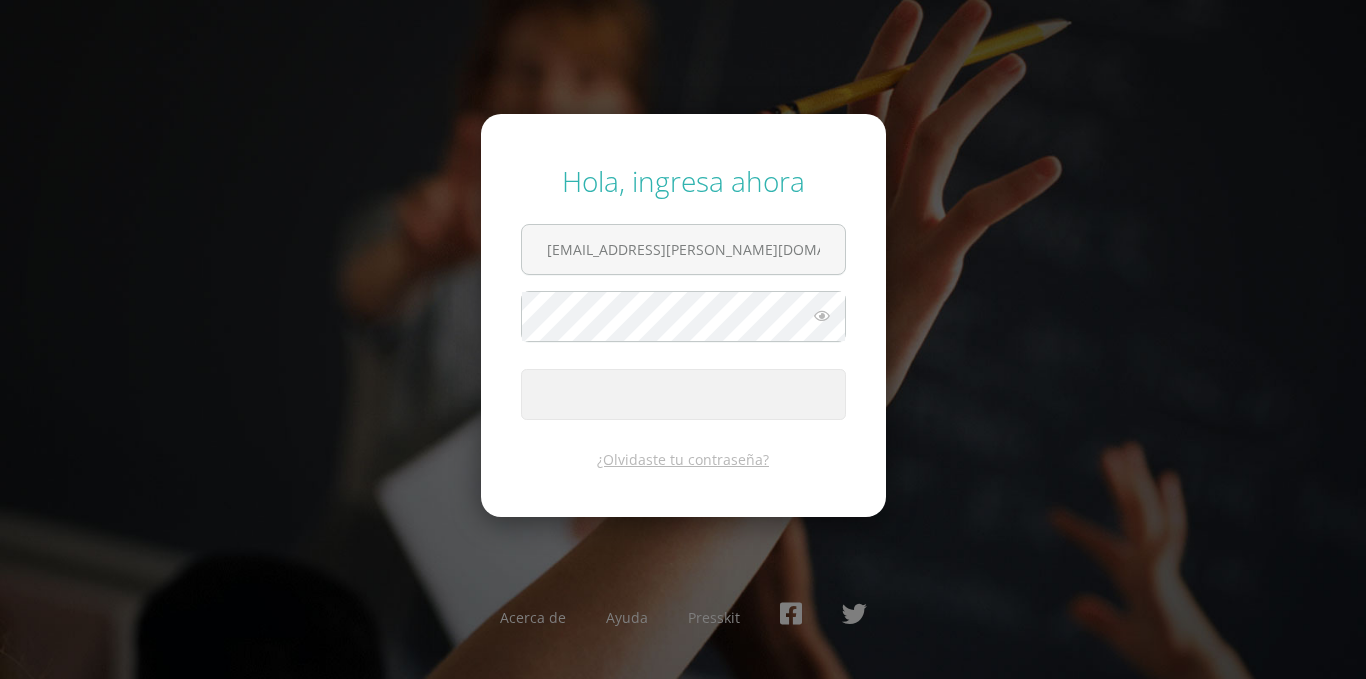 type 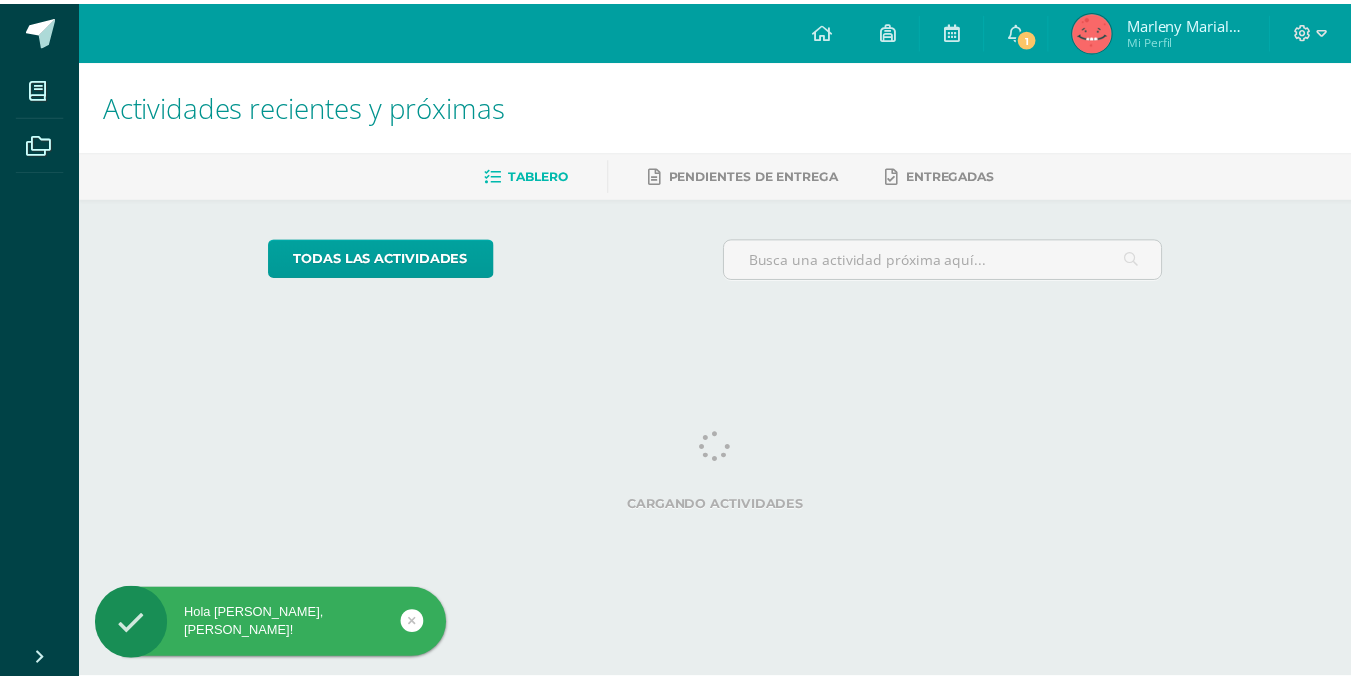 scroll, scrollTop: 0, scrollLeft: 0, axis: both 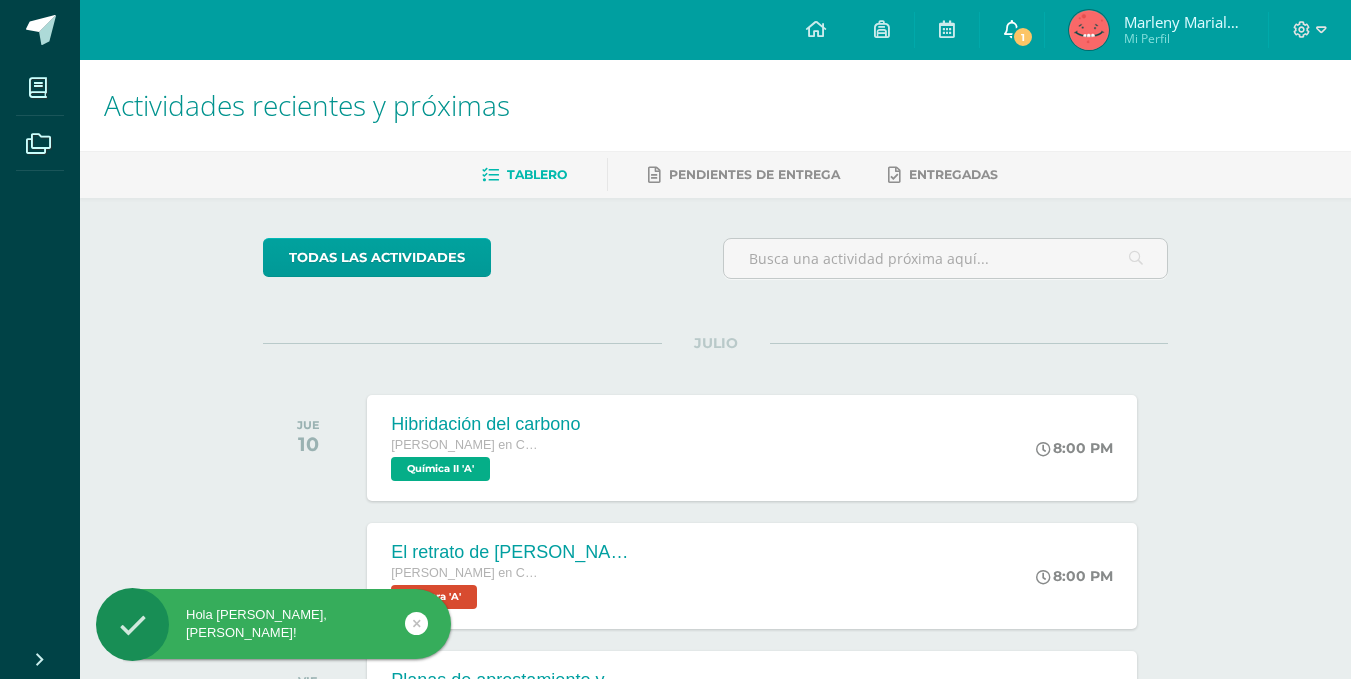 click on "1" at bounding box center [1012, 30] 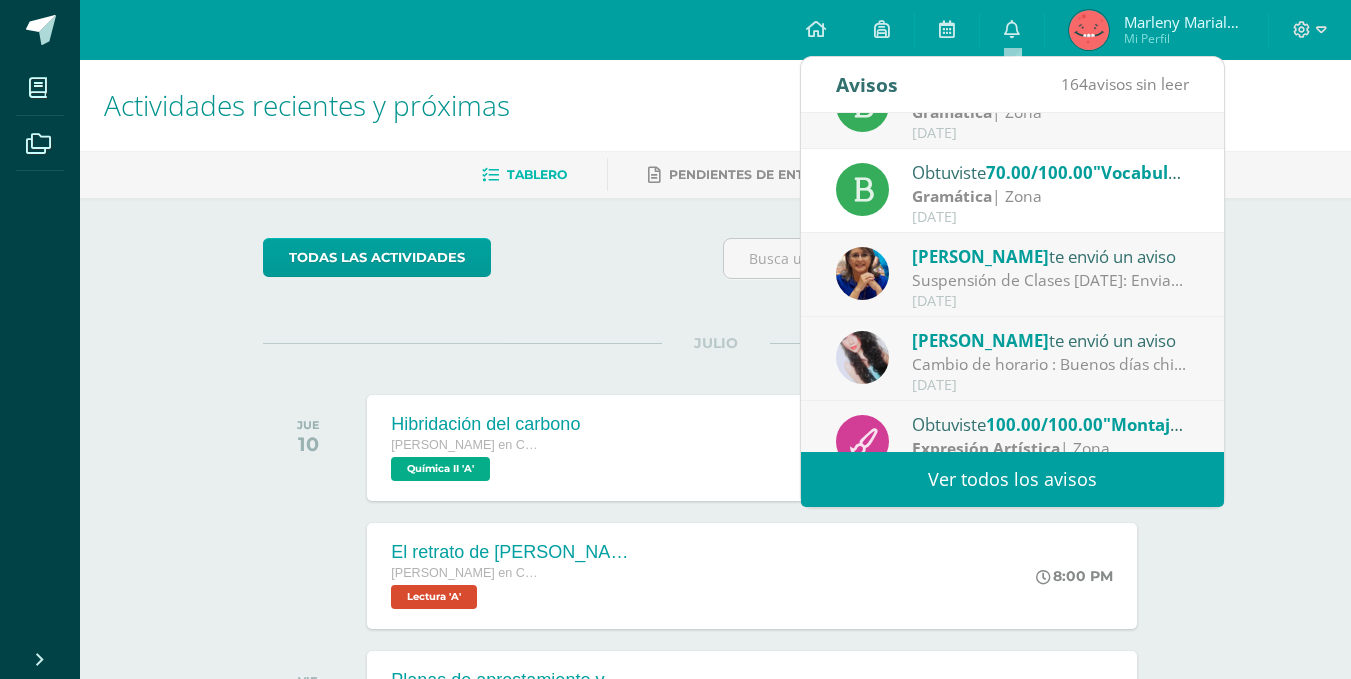 scroll, scrollTop: 333, scrollLeft: 0, axis: vertical 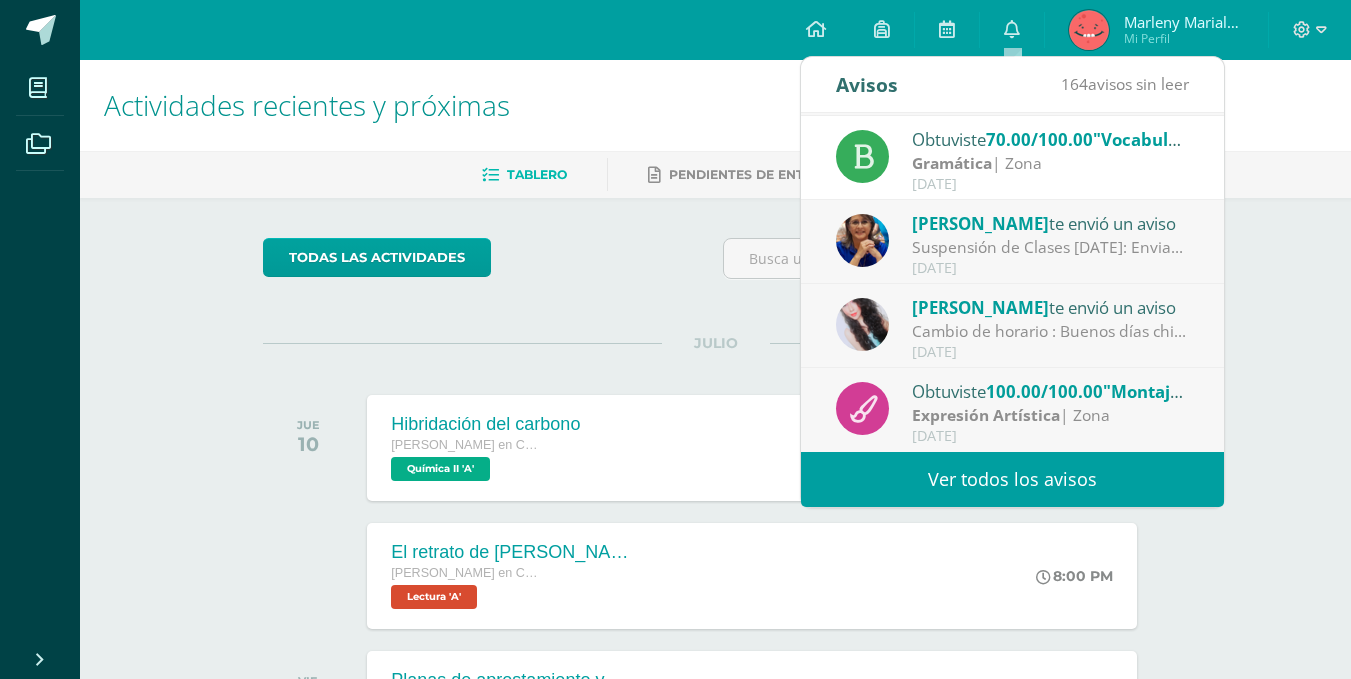 click on "Actividades recientes y próximas
Tablero
Pendientes de entrega
Entregadas
todas las Actividades
No tienes actividades
Échale un vistazo a los demás períodos o  sal y disfruta del sol
JULIO
JUE
10
Hibridación del carbono
Quinto Bachillerato en CCLL en Diseño Grafico
Química II 'A'" at bounding box center [715, 529] 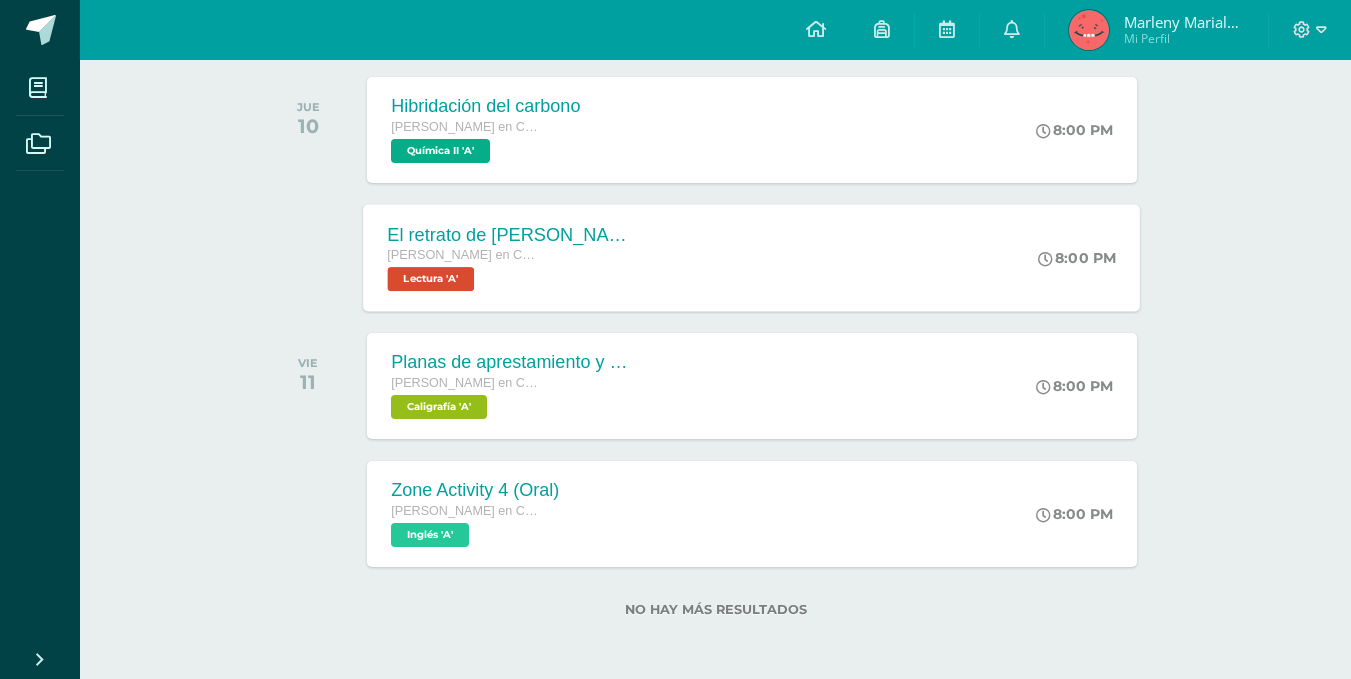 scroll, scrollTop: 320, scrollLeft: 0, axis: vertical 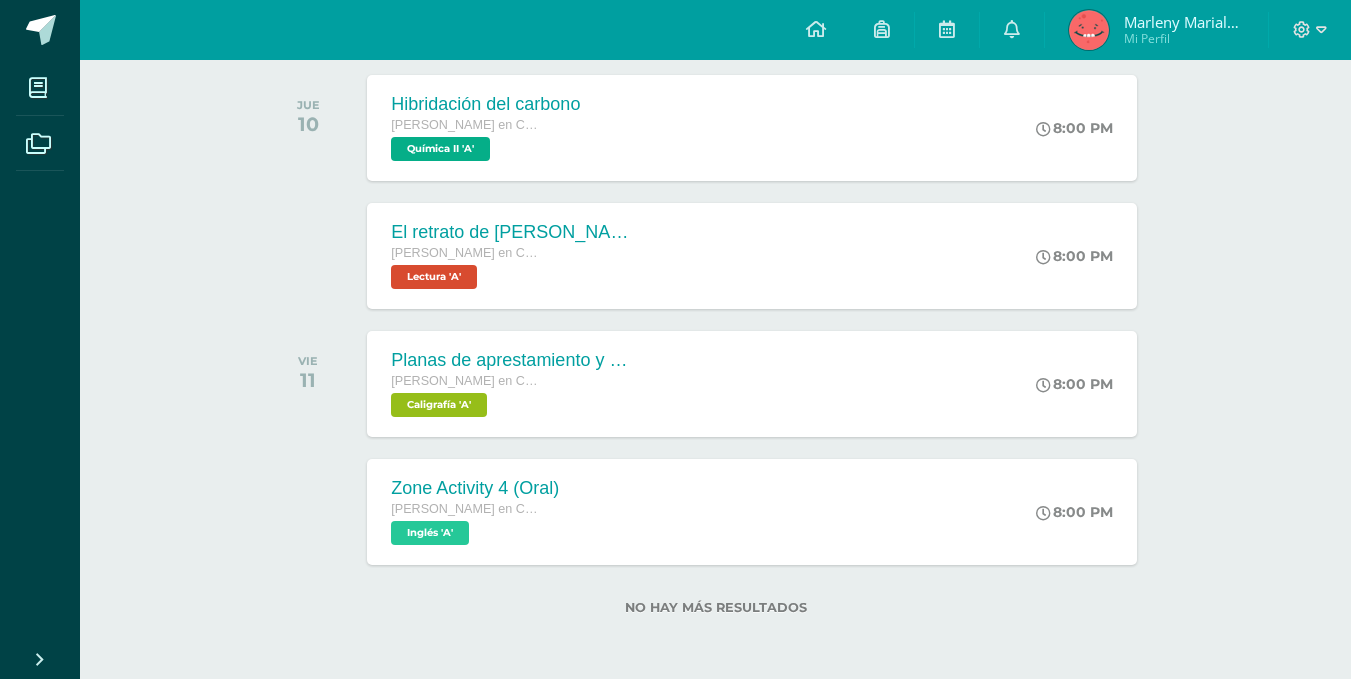 click on "Marleny Marialessandra" at bounding box center [1184, 22] 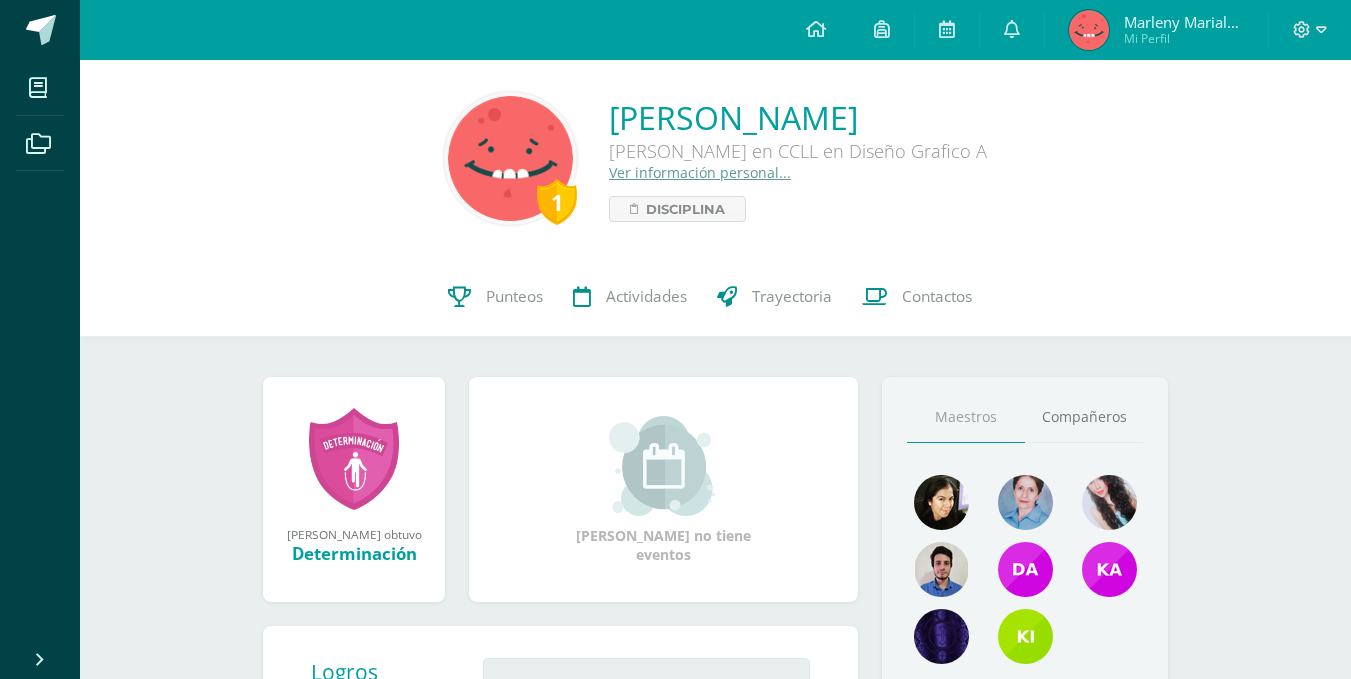 scroll, scrollTop: 0, scrollLeft: 0, axis: both 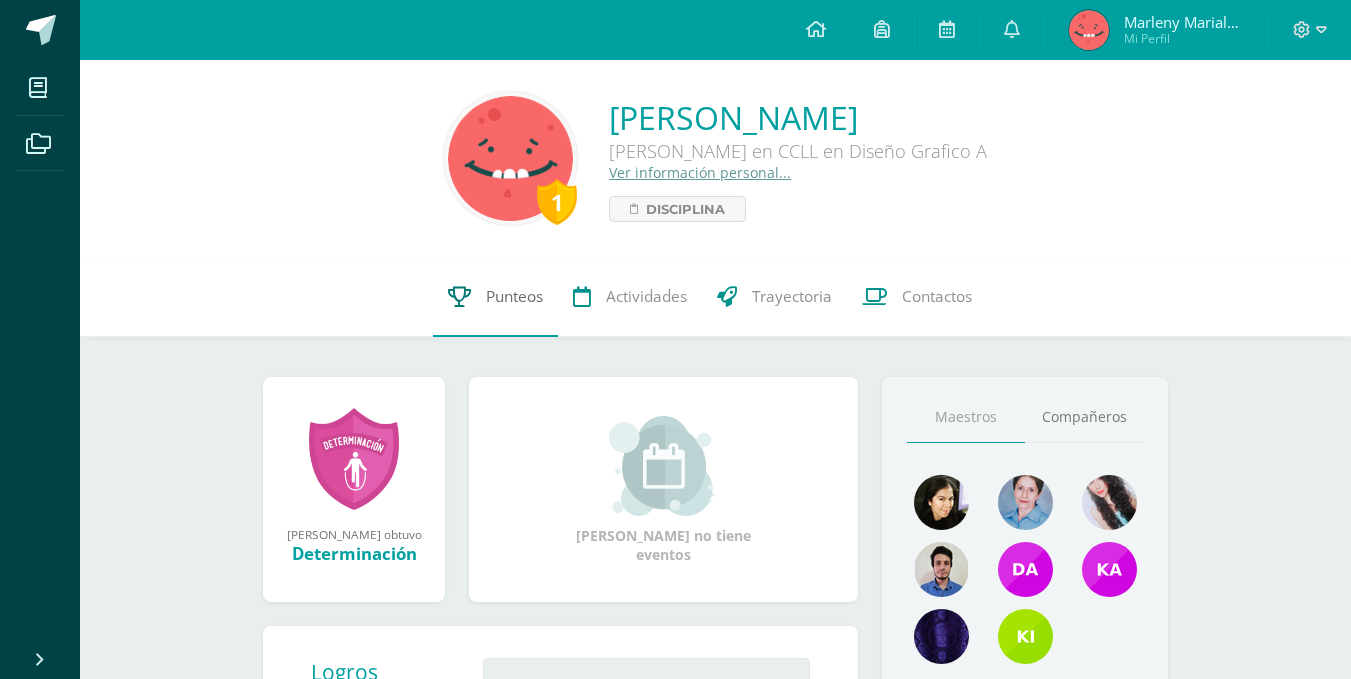 click on "Punteos" at bounding box center (514, 296) 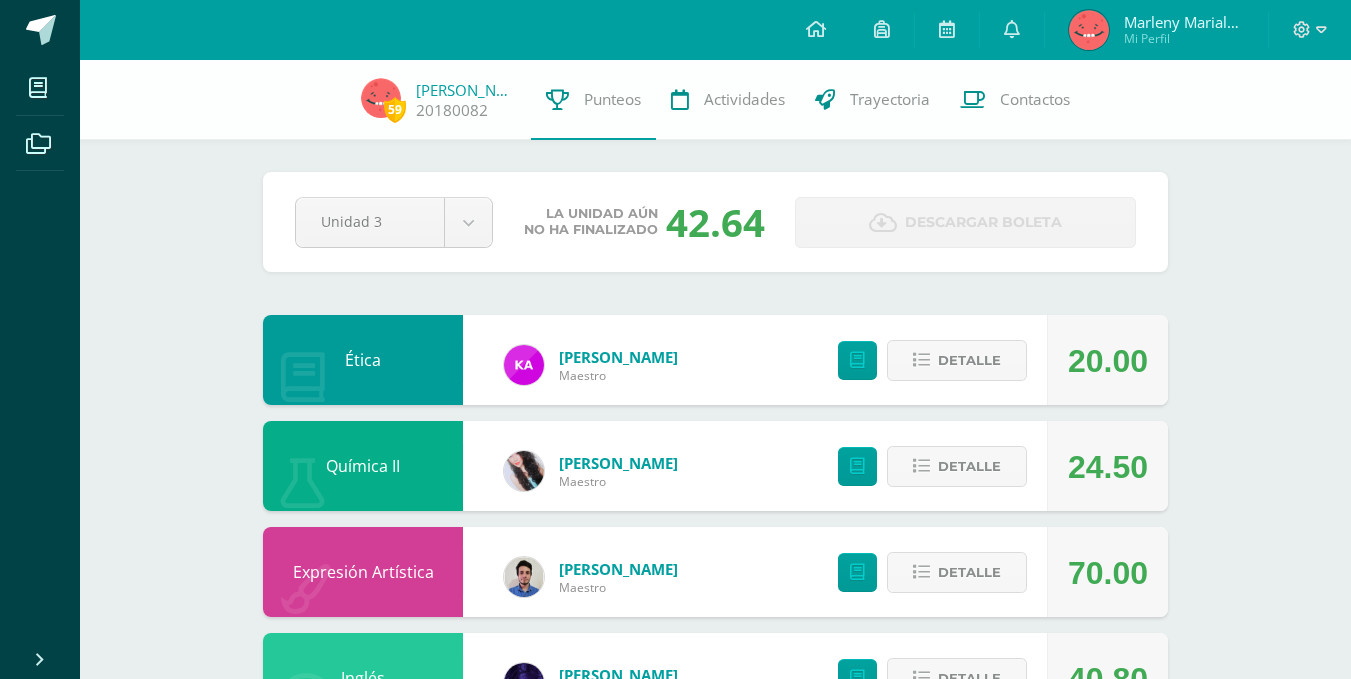 scroll, scrollTop: 0, scrollLeft: 0, axis: both 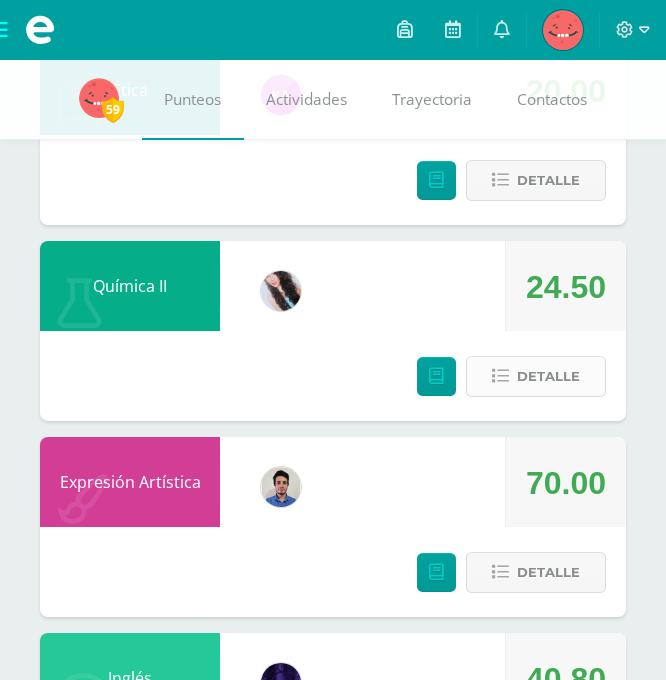 drag, startPoint x: 585, startPoint y: 380, endPoint x: 515, endPoint y: 380, distance: 70 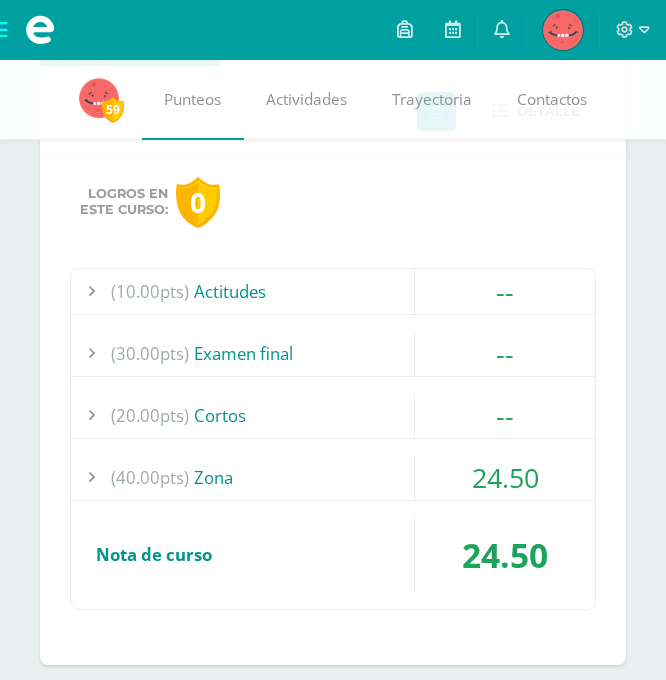 scroll, scrollTop: 700, scrollLeft: 0, axis: vertical 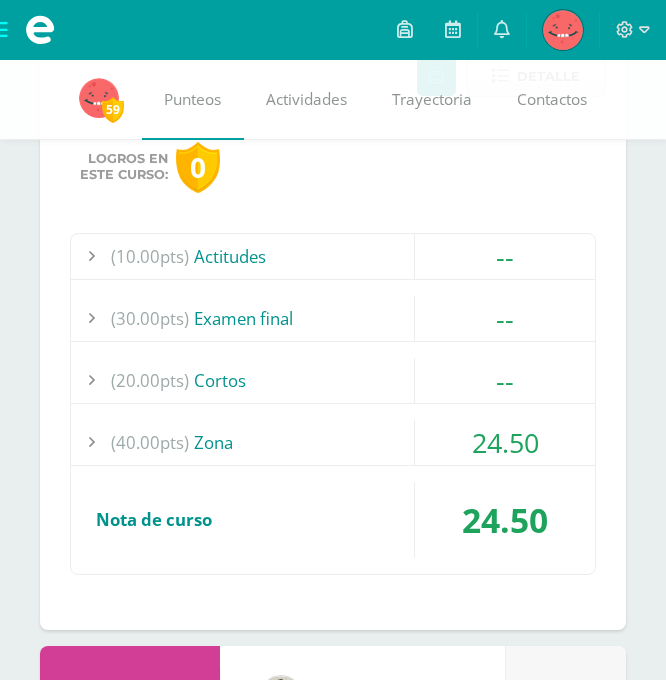 click on "(40.00pts)" at bounding box center [150, 442] 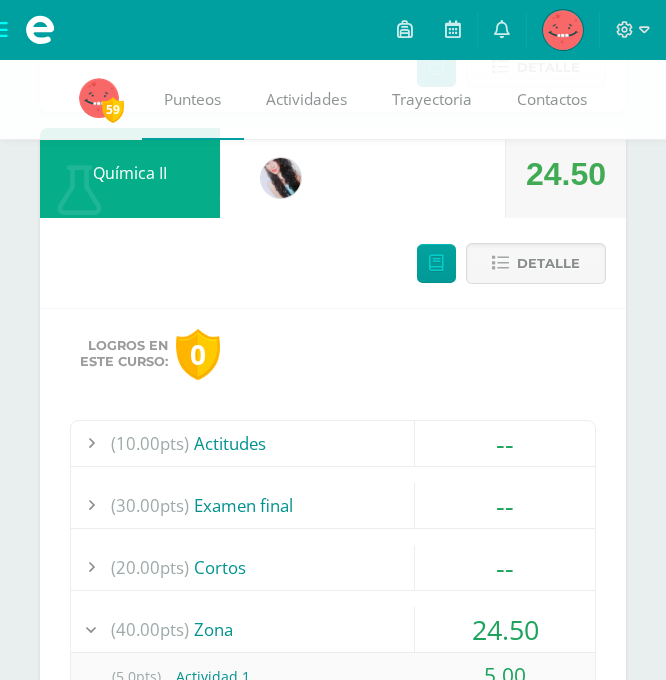 scroll, scrollTop: 500, scrollLeft: 0, axis: vertical 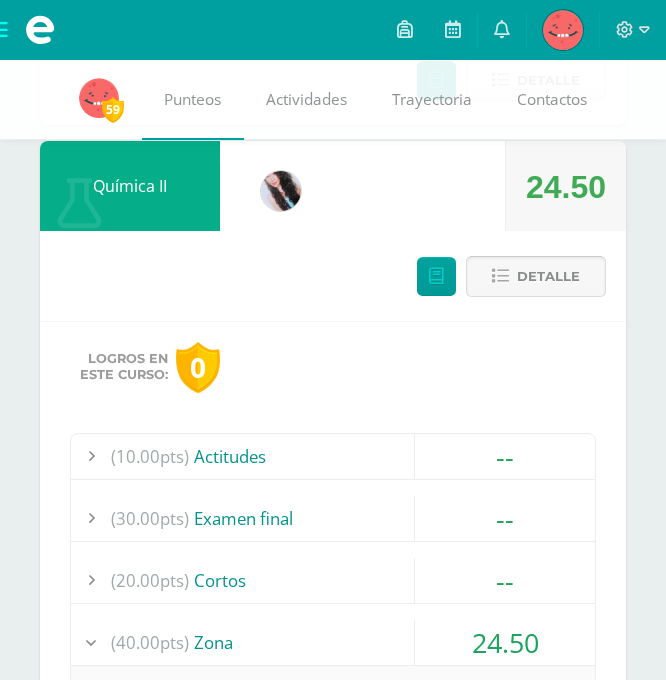 click on "Detalle" at bounding box center [548, 276] 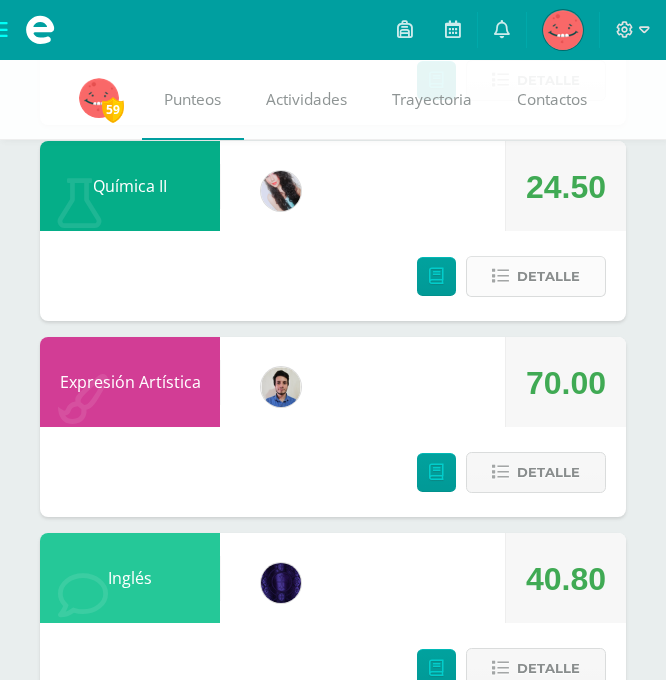 click on "Detalle" at bounding box center (548, 276) 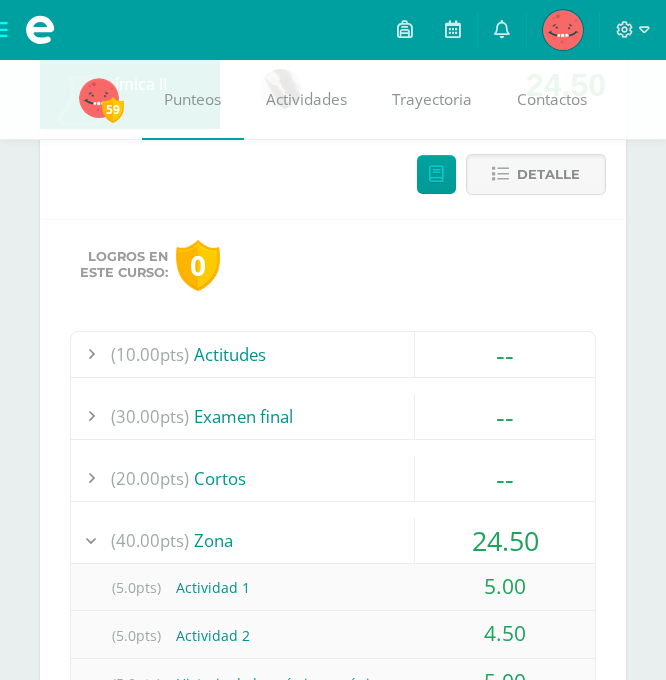 scroll, scrollTop: 500, scrollLeft: 0, axis: vertical 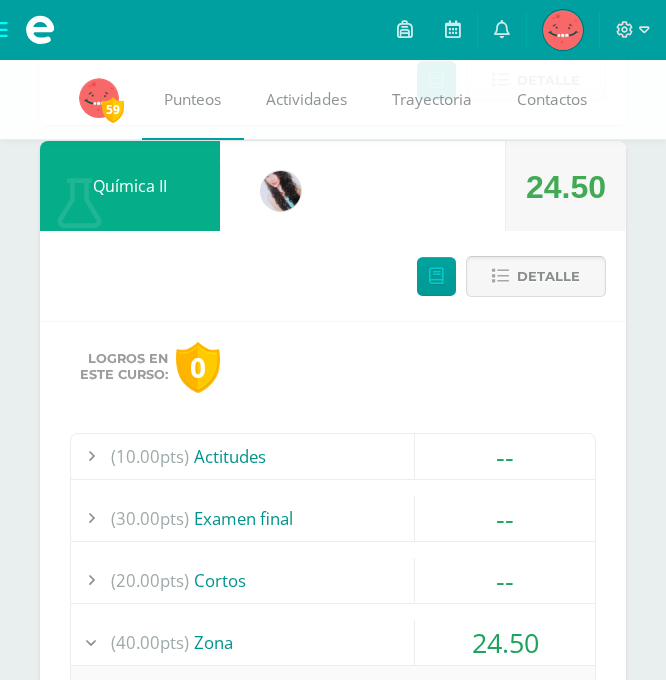 click on "Detalle" at bounding box center (548, 276) 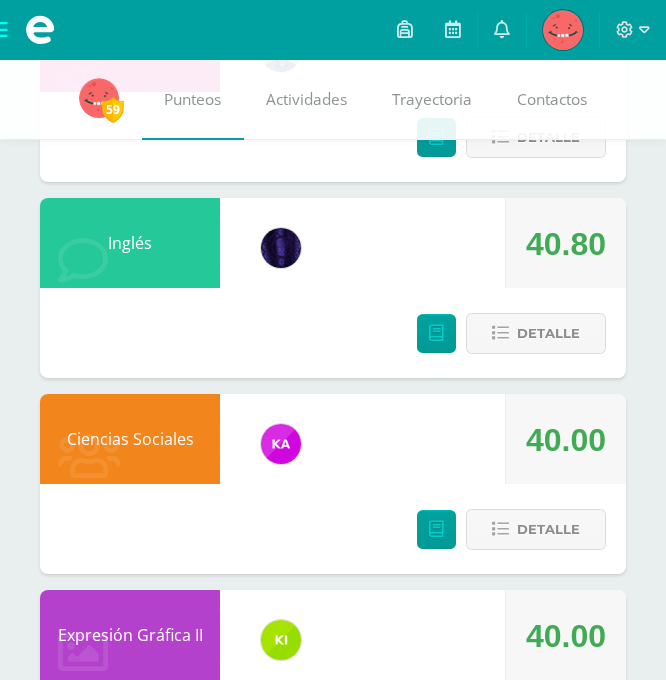 scroll, scrollTop: 800, scrollLeft: 0, axis: vertical 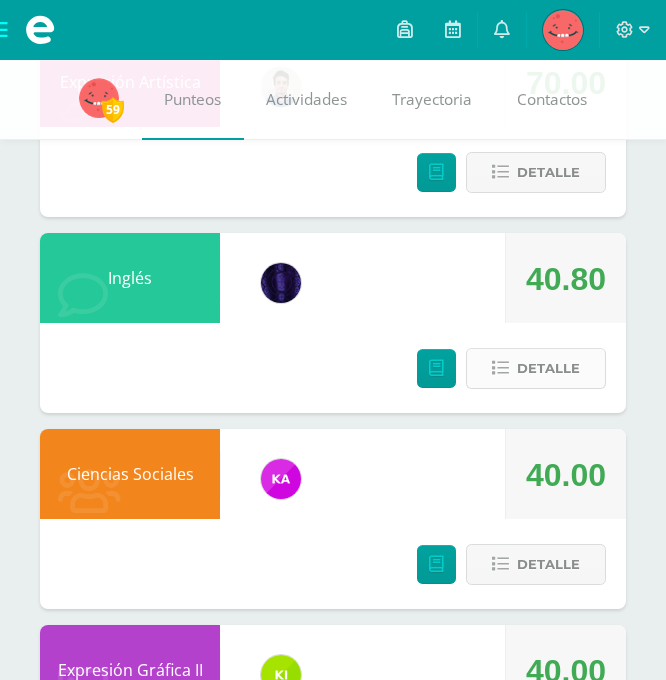 click on "Detalle" at bounding box center (548, 368) 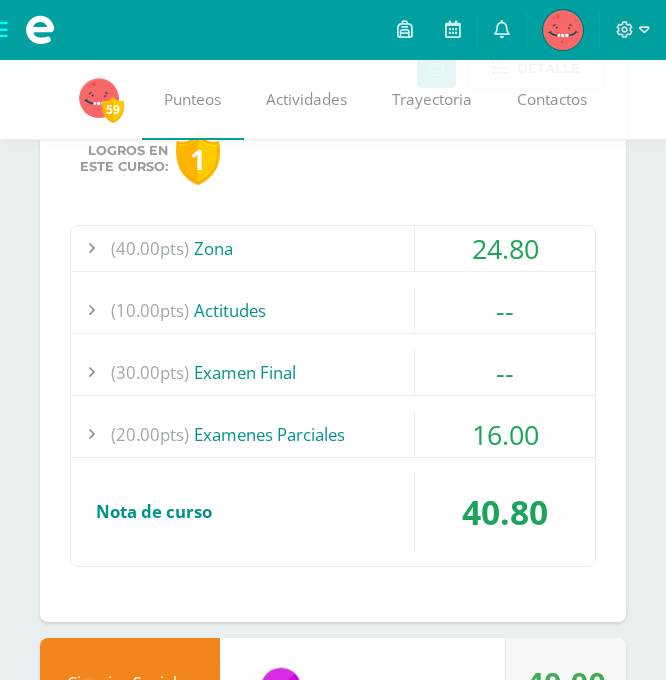 scroll, scrollTop: 1000, scrollLeft: 0, axis: vertical 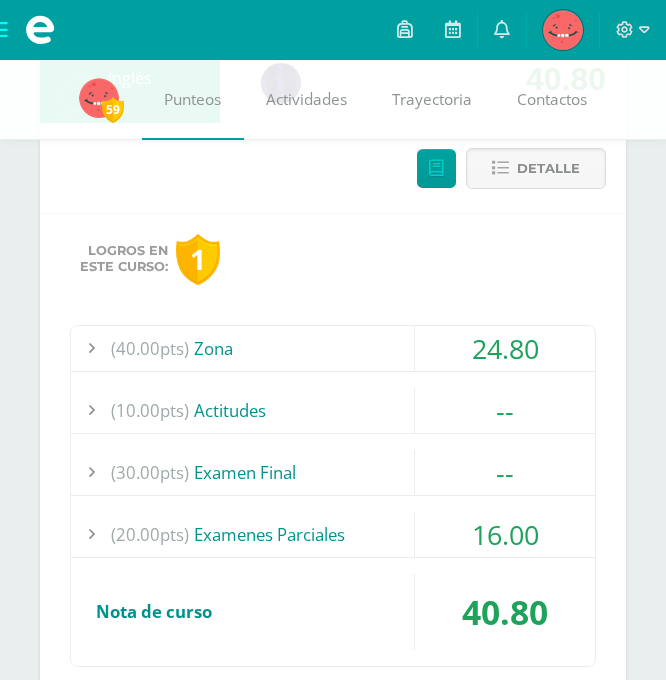 click on "(40.00pts)
Zona" at bounding box center [333, 348] 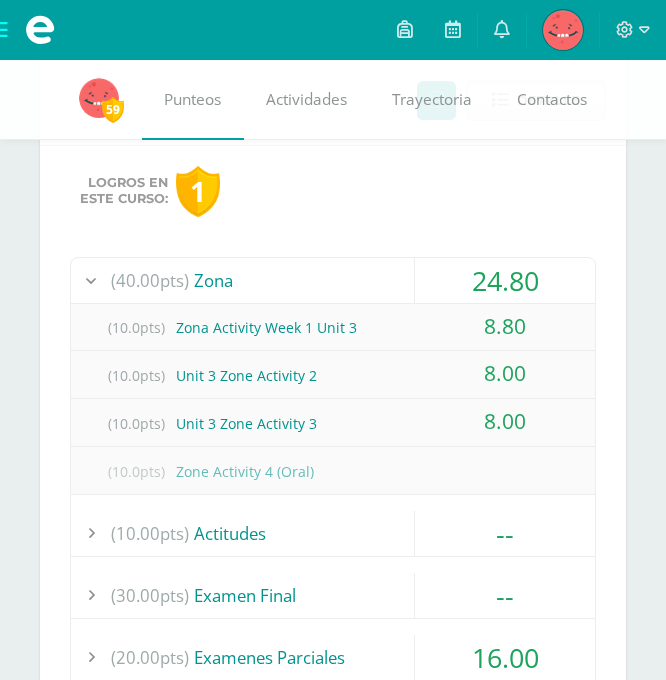 scroll, scrollTop: 1100, scrollLeft: 0, axis: vertical 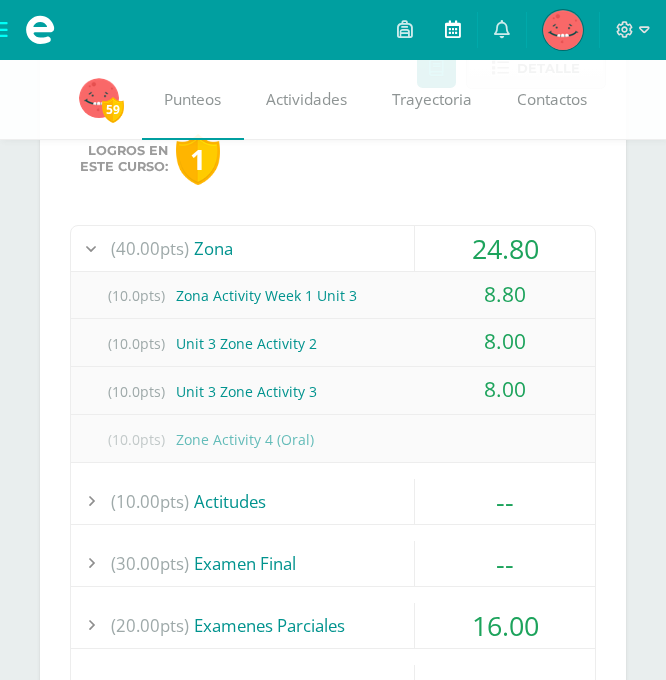 click at bounding box center [453, 30] 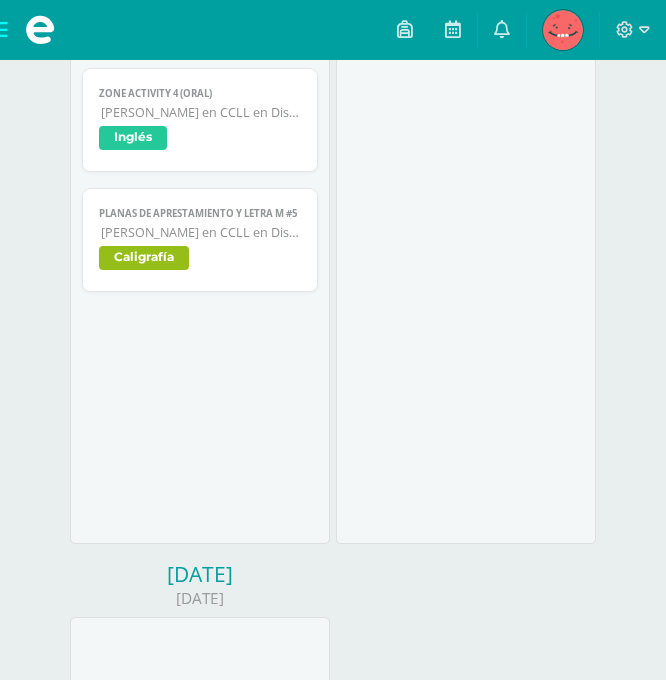 scroll, scrollTop: 1500, scrollLeft: 0, axis: vertical 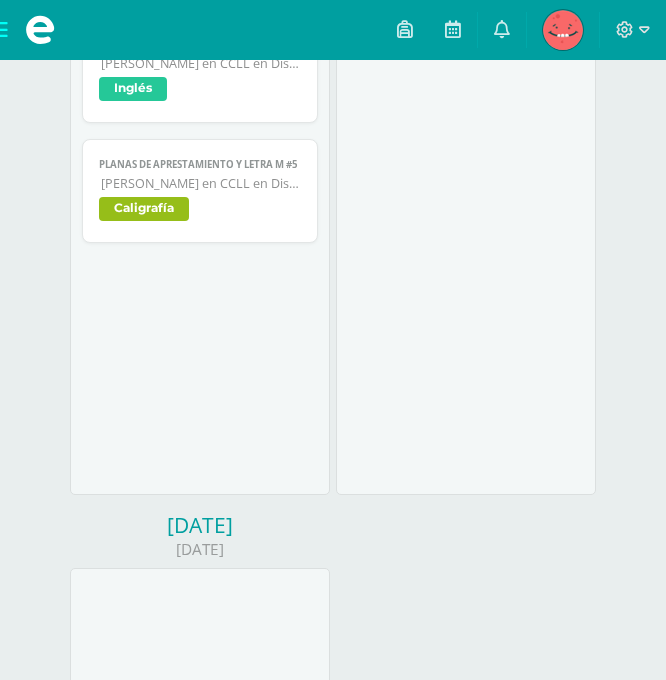 click at bounding box center (563, 30) 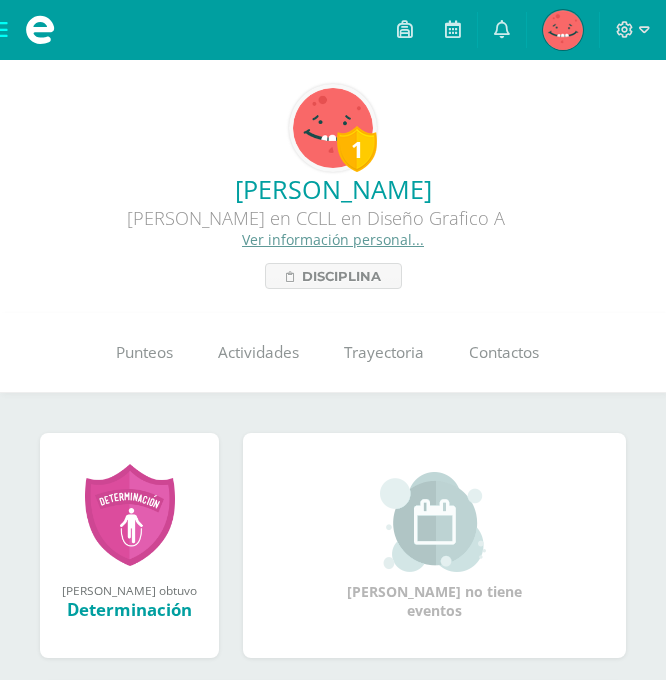 scroll, scrollTop: 0, scrollLeft: 0, axis: both 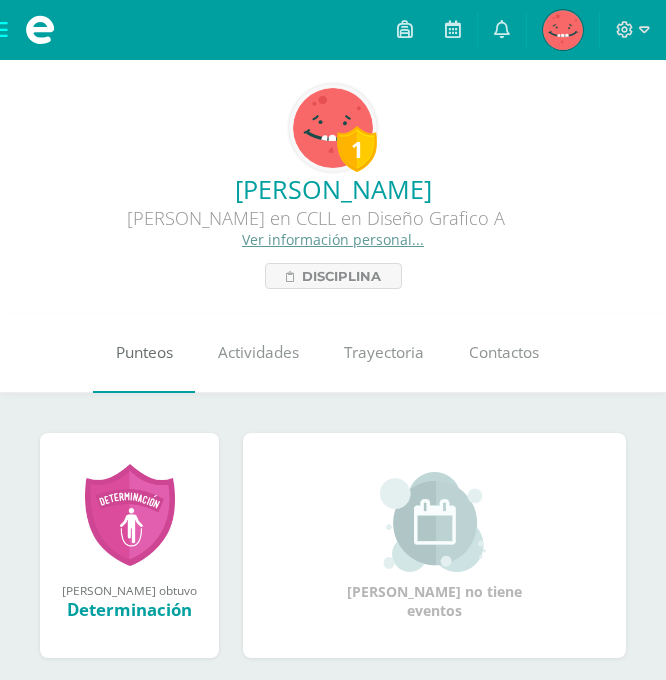 click on "Punteos" at bounding box center [144, 352] 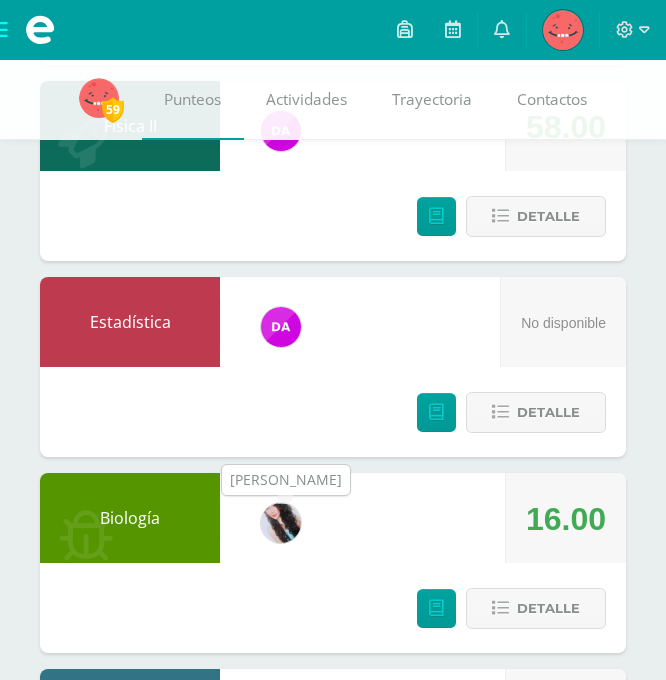 scroll, scrollTop: 2100, scrollLeft: 0, axis: vertical 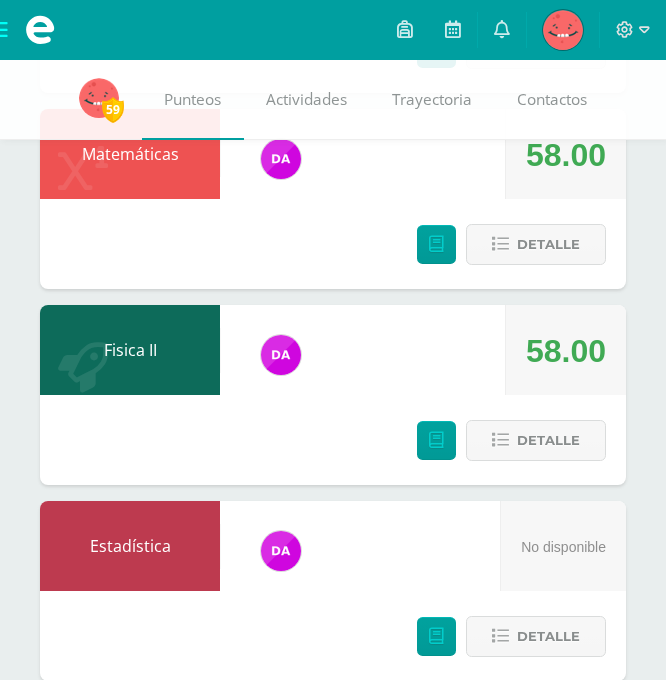 click on "Detalle" at bounding box center (506, 440) 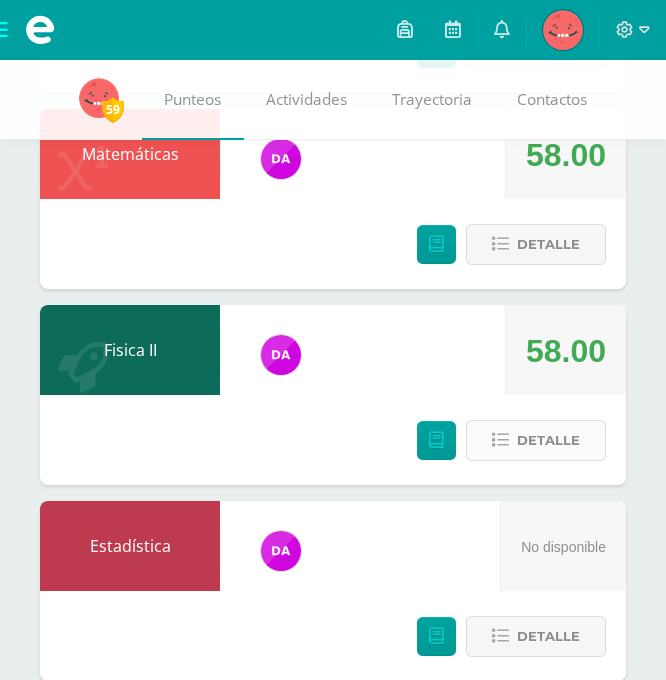 click on "Detalle" at bounding box center (548, 440) 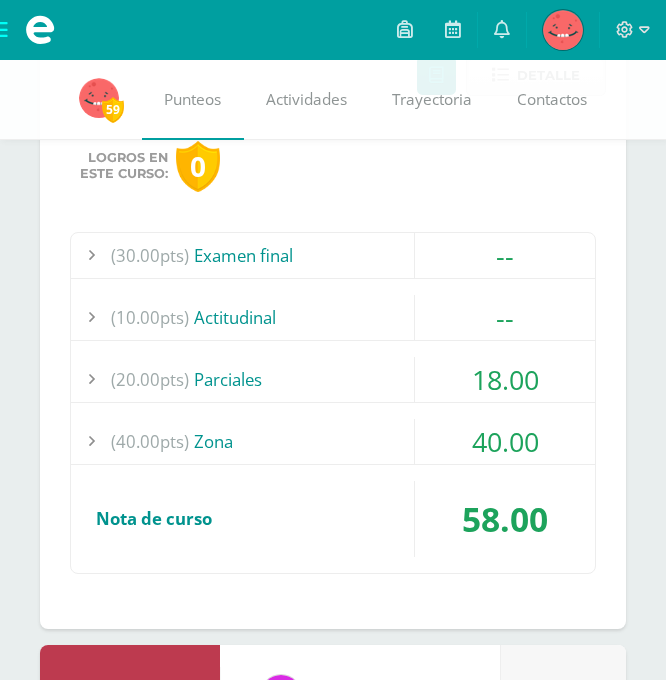scroll, scrollTop: 2500, scrollLeft: 0, axis: vertical 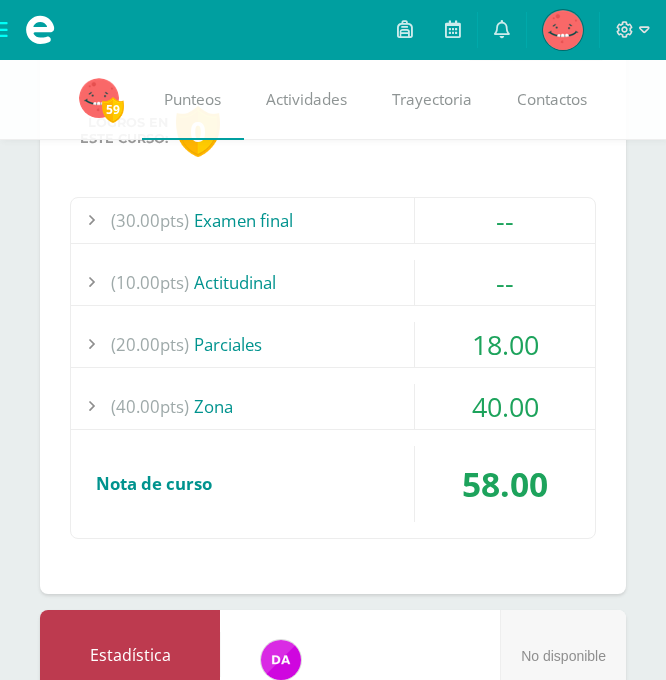 click on "(40.00pts)
Zona" at bounding box center [333, 406] 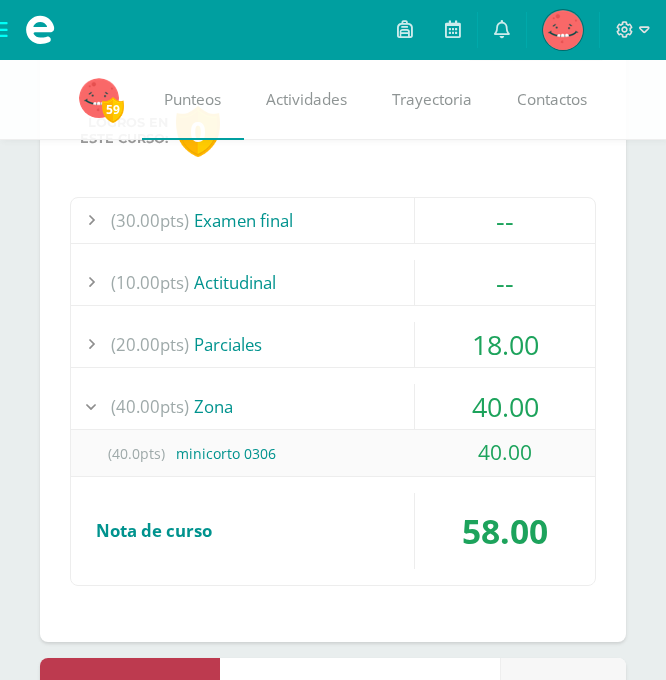 click on "(40.00pts)" at bounding box center (150, 406) 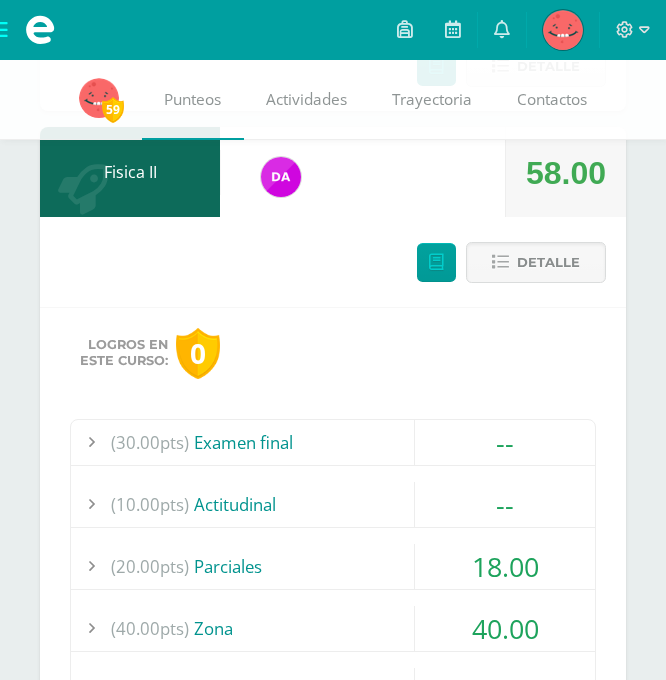 scroll, scrollTop: 2200, scrollLeft: 0, axis: vertical 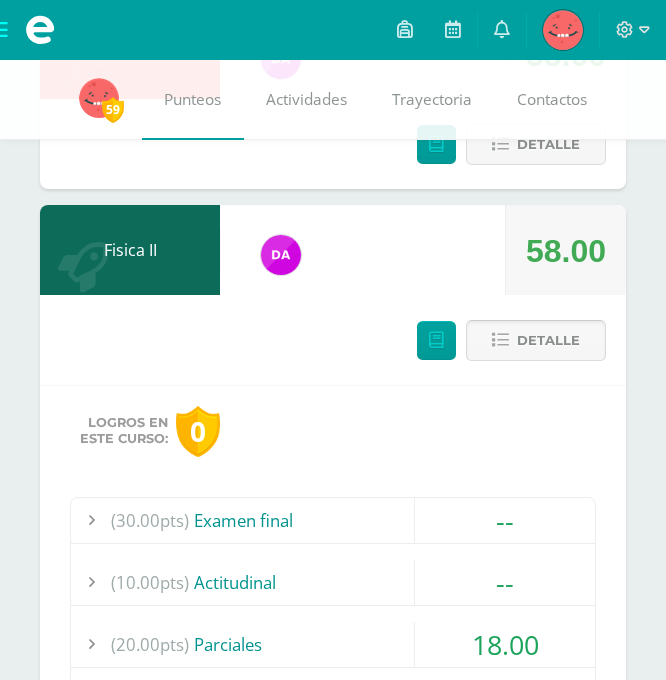 click on "Detalle" at bounding box center (548, 340) 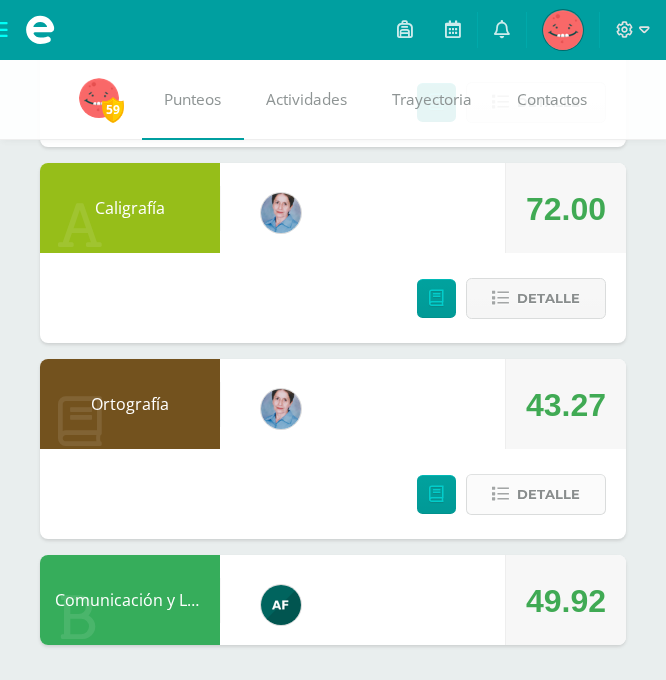 scroll, scrollTop: 3423, scrollLeft: 0, axis: vertical 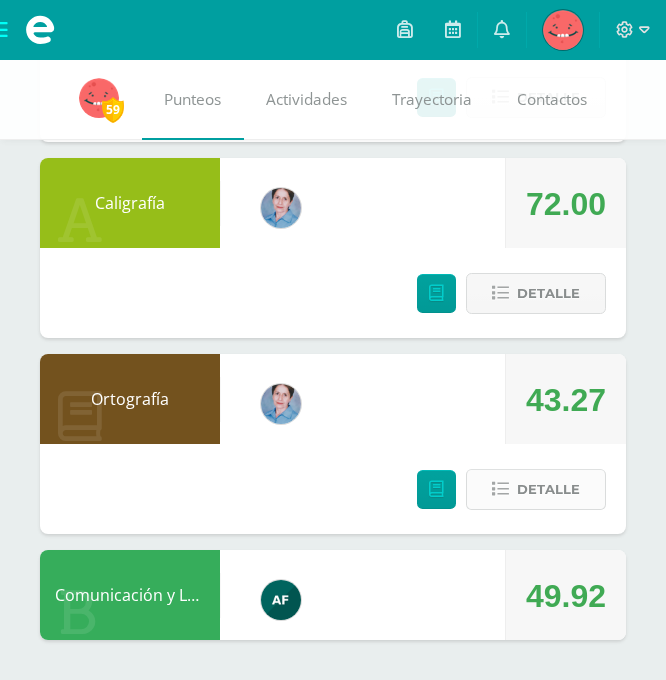 click on "Detalle" at bounding box center [536, 489] 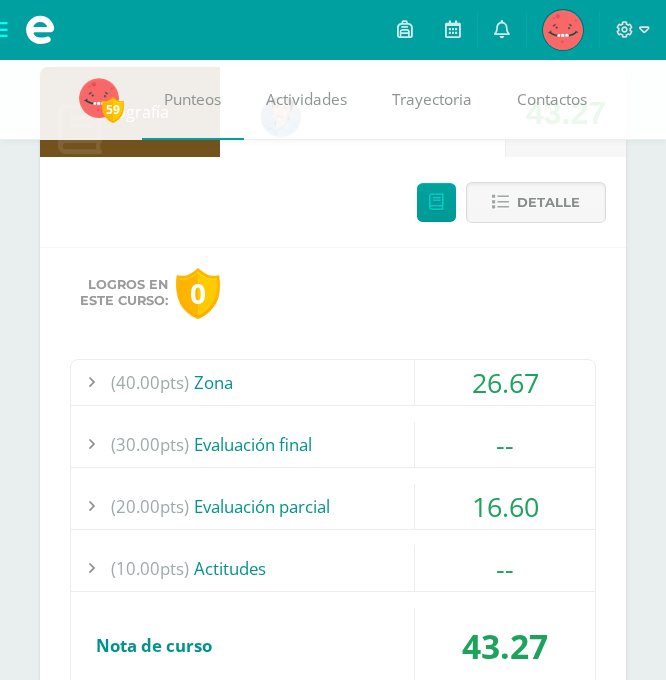 scroll, scrollTop: 3723, scrollLeft: 0, axis: vertical 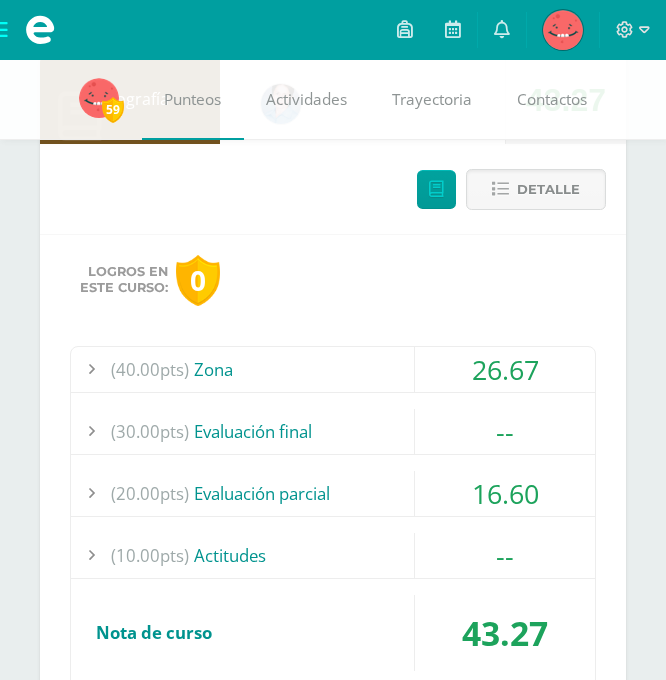 click on "(40.00pts)" at bounding box center [150, 369] 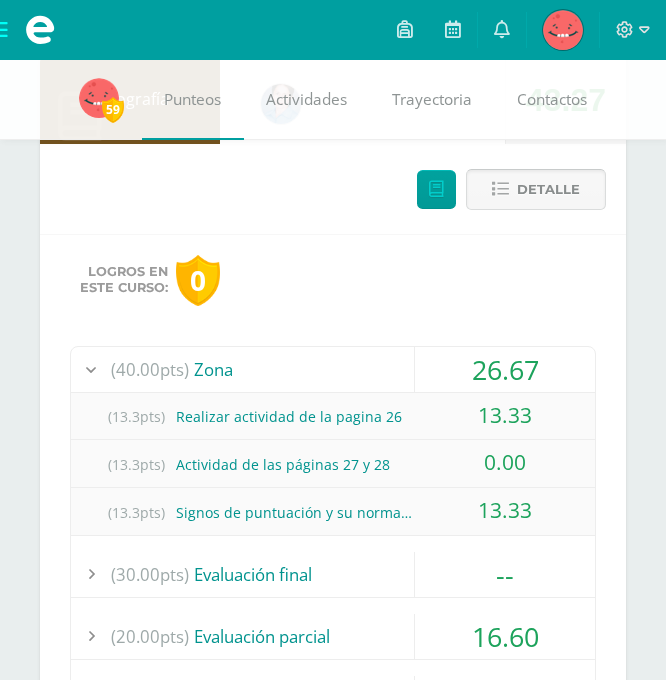 drag, startPoint x: 533, startPoint y: 202, endPoint x: 547, endPoint y: 200, distance: 14.142136 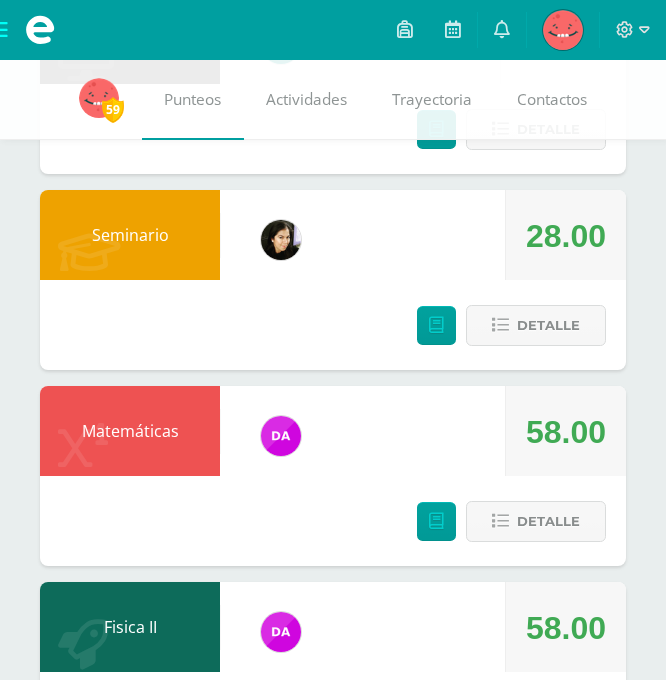scroll, scrollTop: 1123, scrollLeft: 0, axis: vertical 